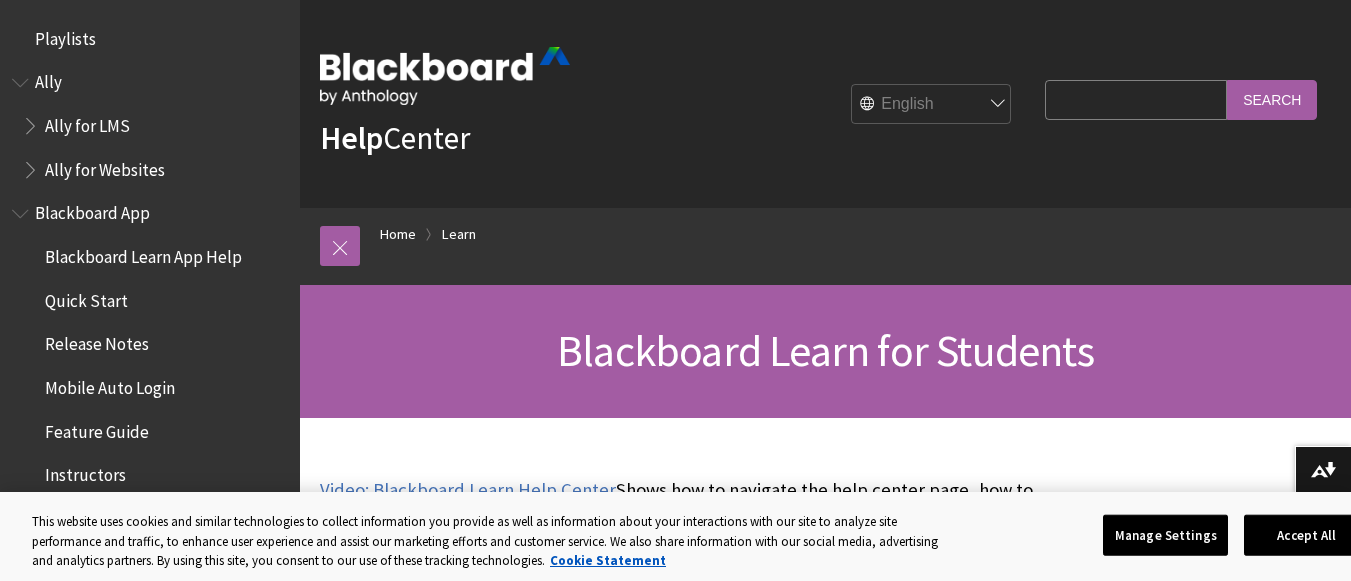 scroll, scrollTop: 325, scrollLeft: 0, axis: vertical 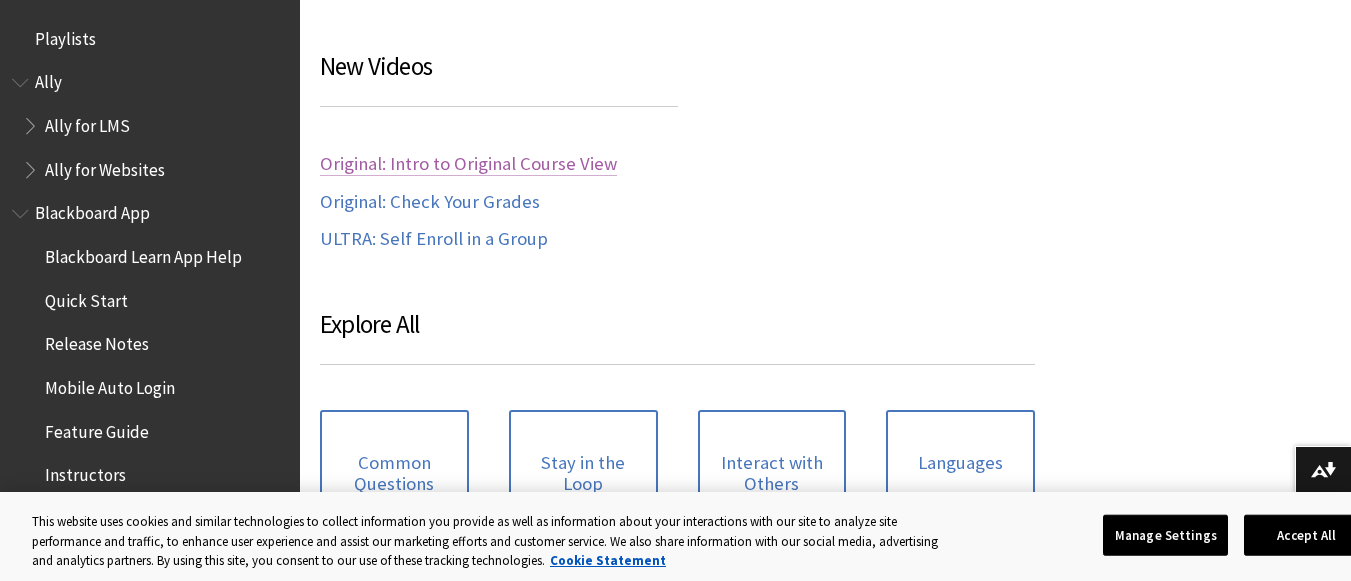 click on "Original: Intro to Original Course View" at bounding box center [468, 164] 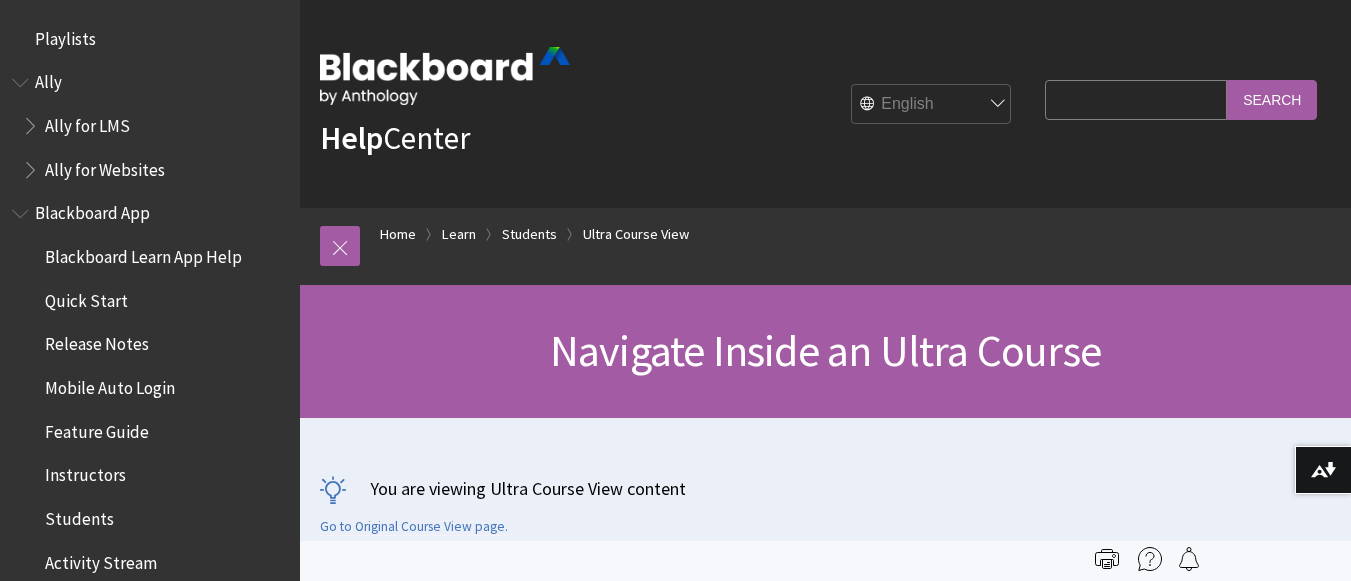 scroll, scrollTop: 326, scrollLeft: 0, axis: vertical 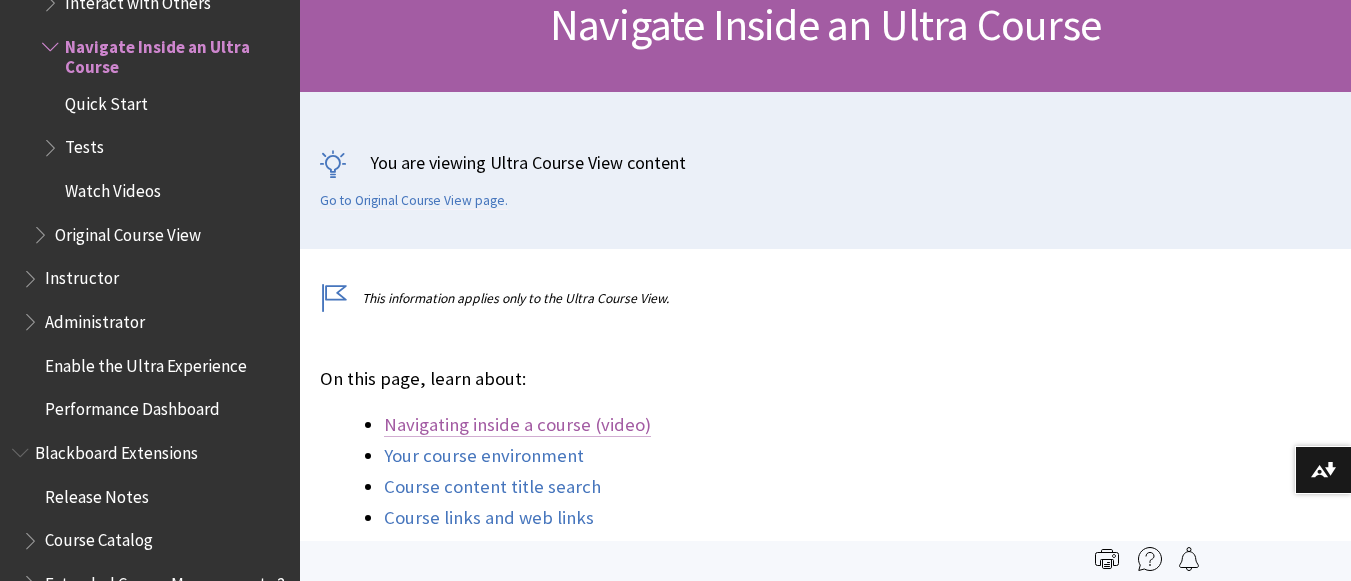 click on "Navigating inside a course (video)" at bounding box center [517, 425] 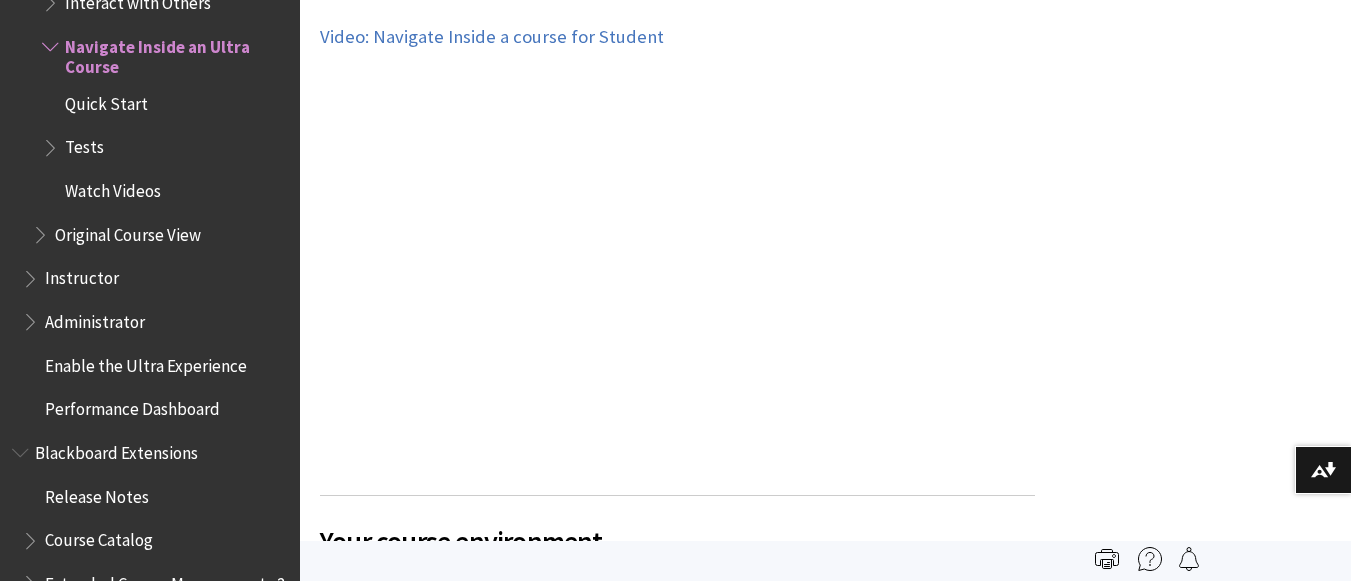 scroll, scrollTop: 1022, scrollLeft: 0, axis: vertical 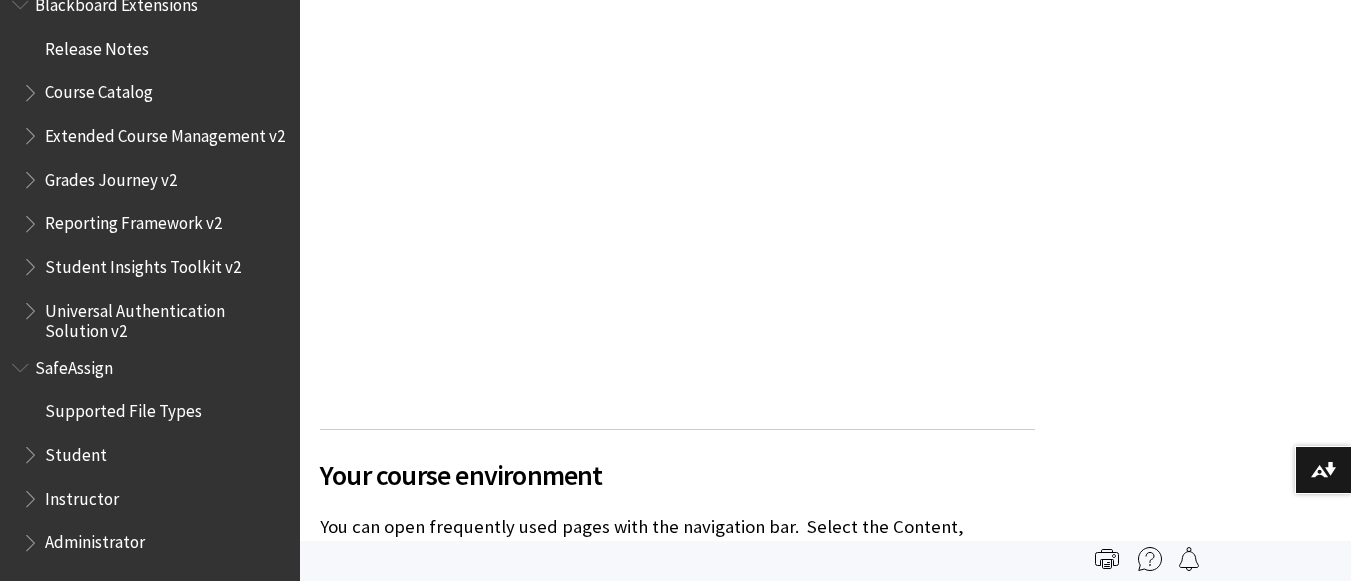 click on "Student" at bounding box center (76, 451) 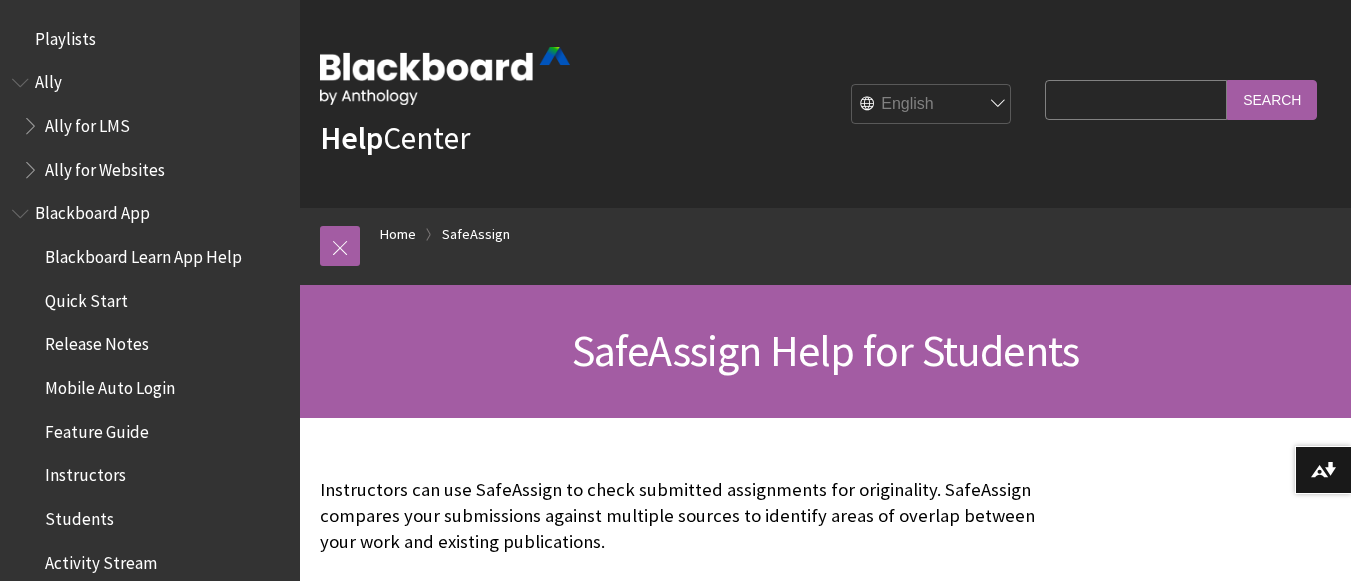 scroll, scrollTop: 0, scrollLeft: 0, axis: both 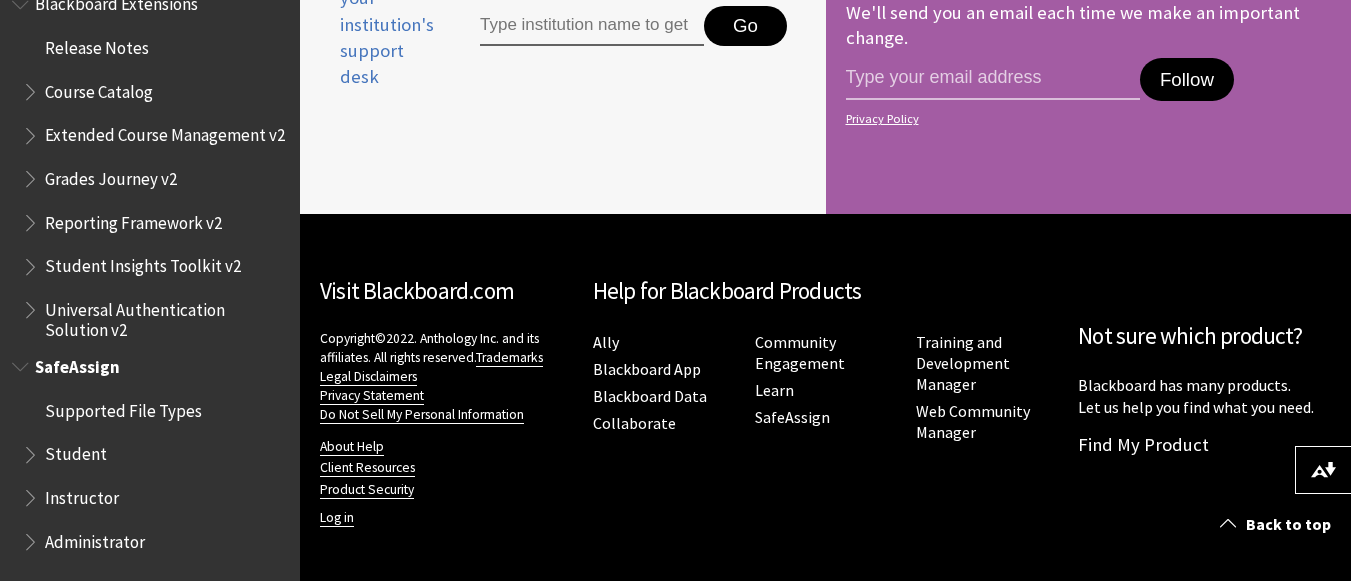 click on "Supported File Types Student Instructor Administrator" at bounding box center (150, 476) 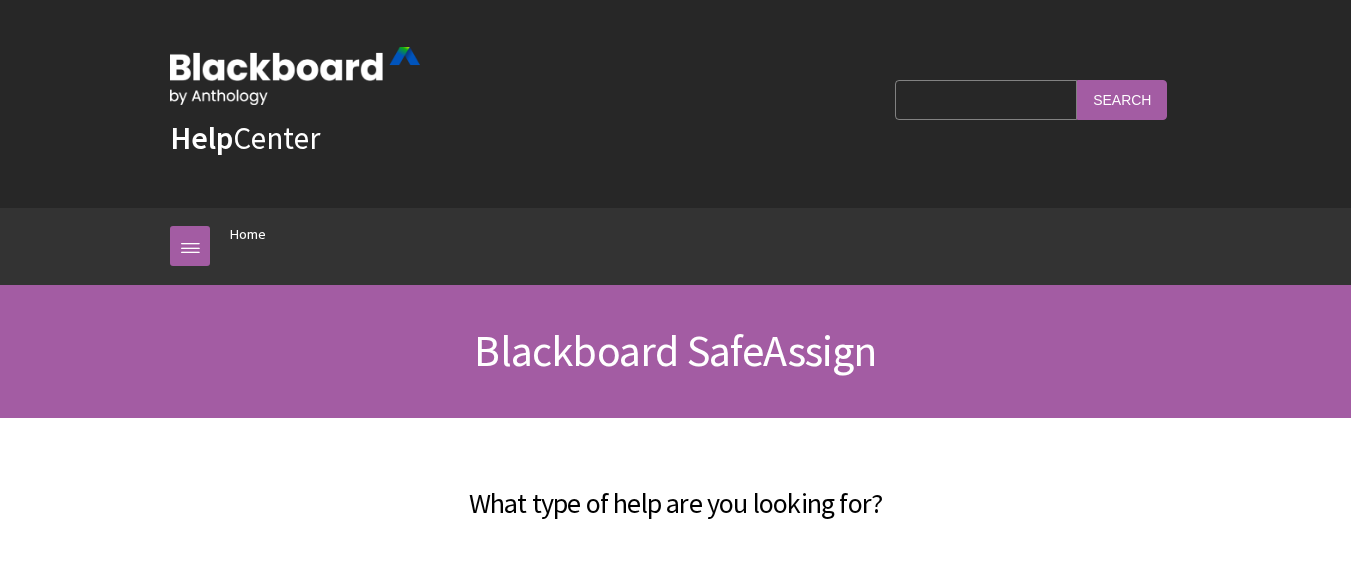 scroll, scrollTop: 0, scrollLeft: 0, axis: both 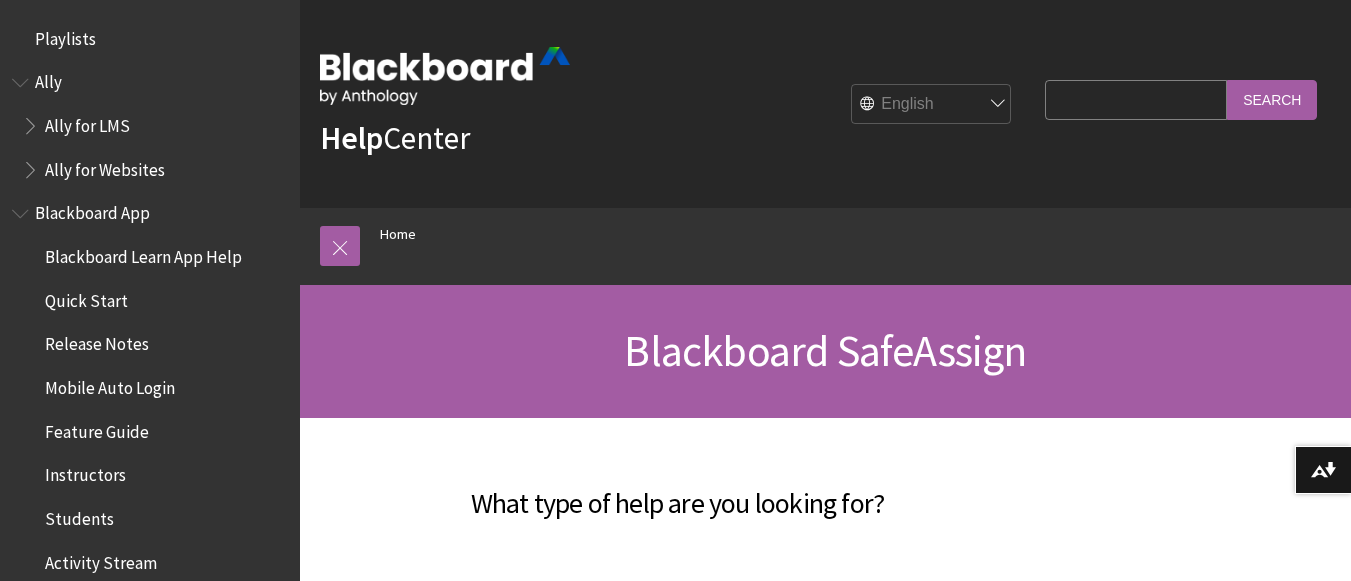 click on "Blackboard App" at bounding box center (92, 210) 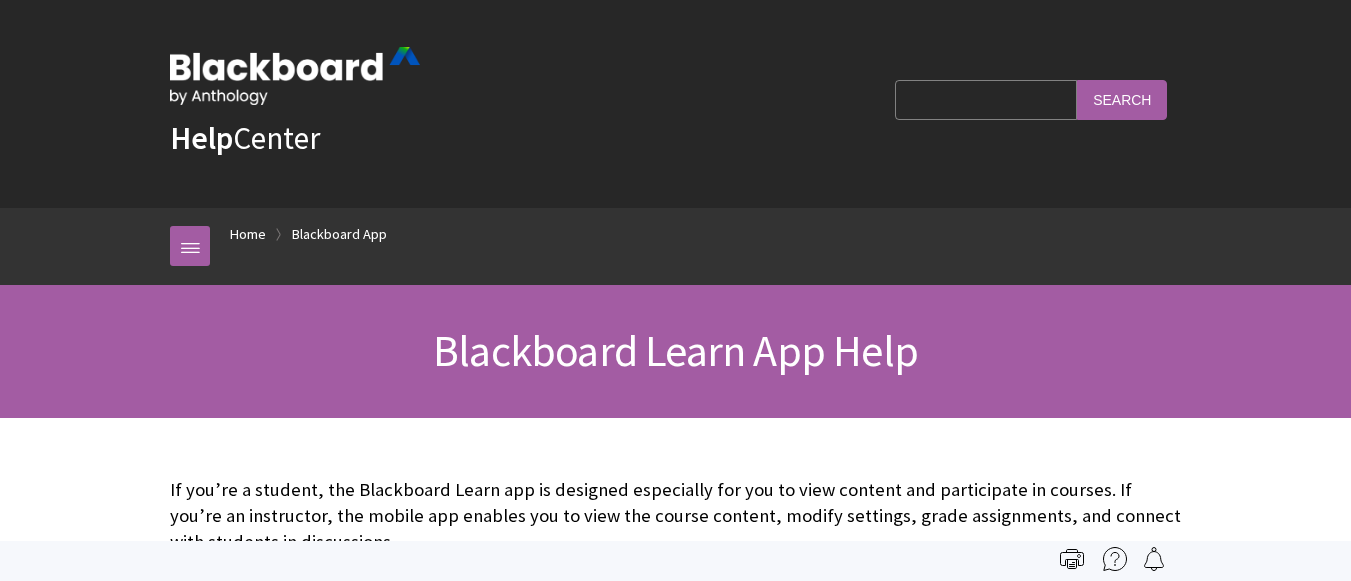 scroll, scrollTop: 0, scrollLeft: 0, axis: both 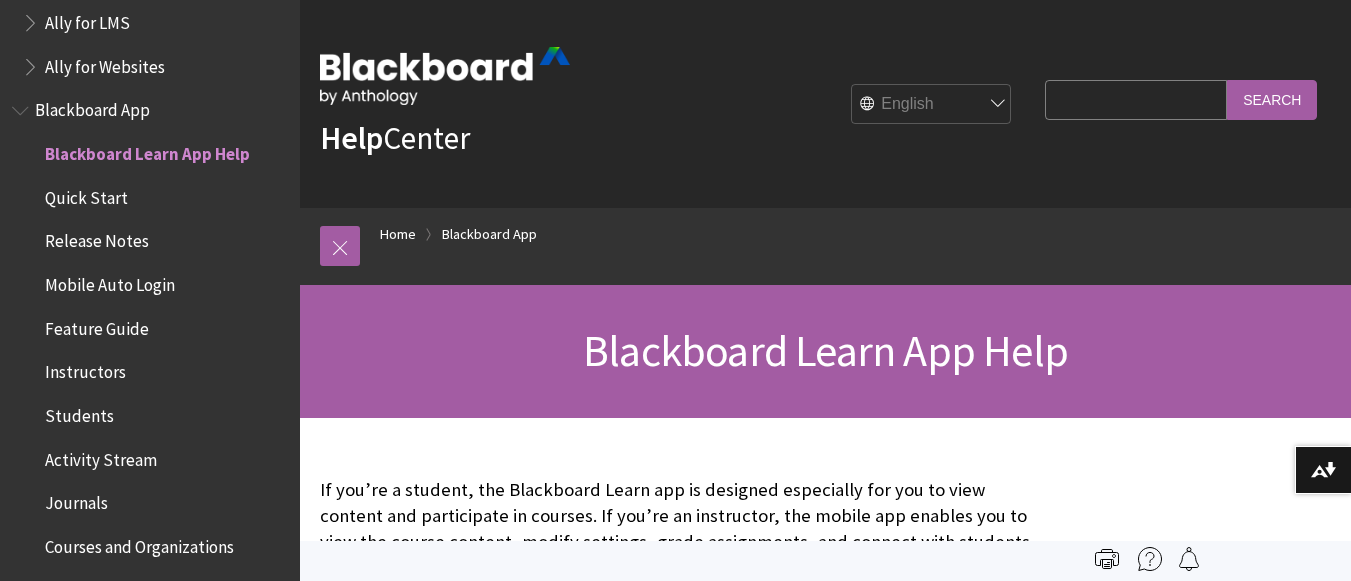 click on "Blackboard Learn App Help" at bounding box center [147, 150] 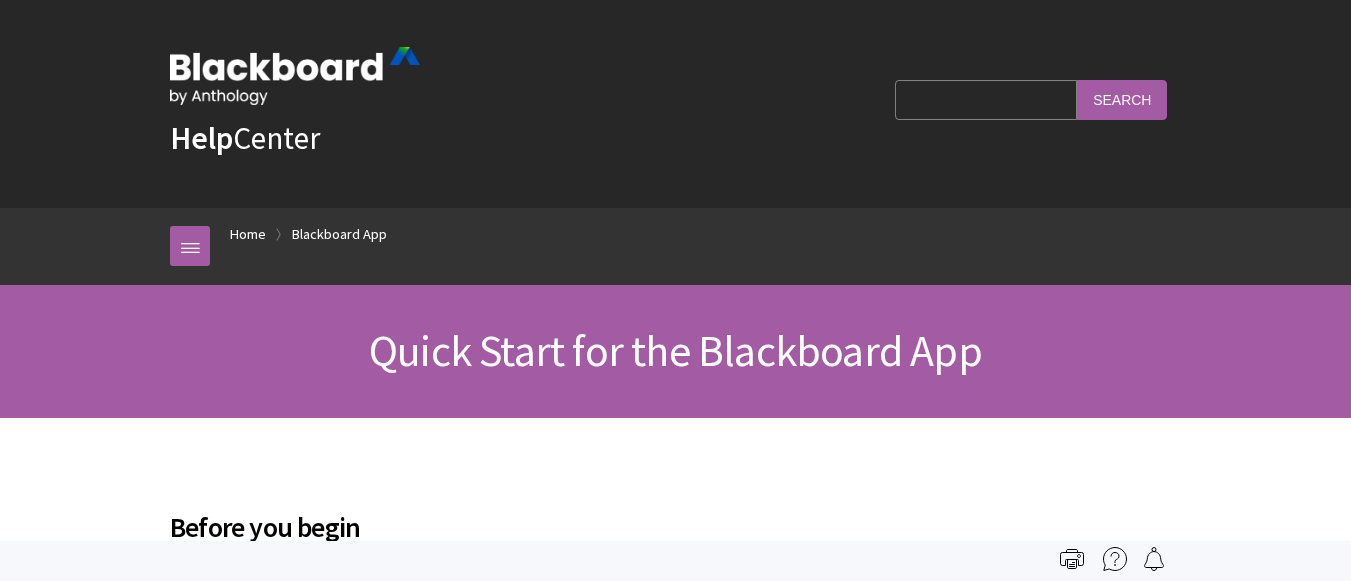 scroll, scrollTop: 0, scrollLeft: 0, axis: both 